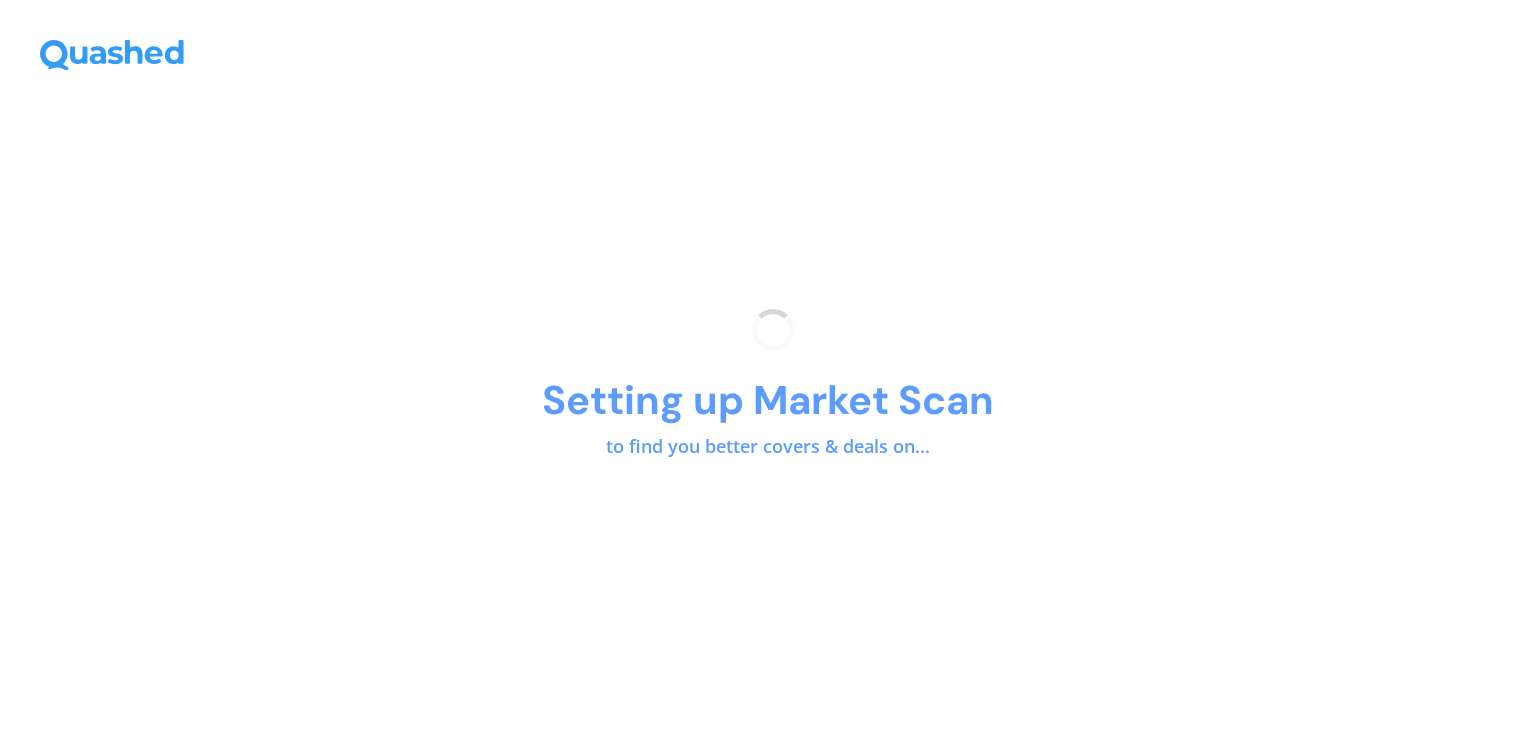 scroll, scrollTop: 0, scrollLeft: 0, axis: both 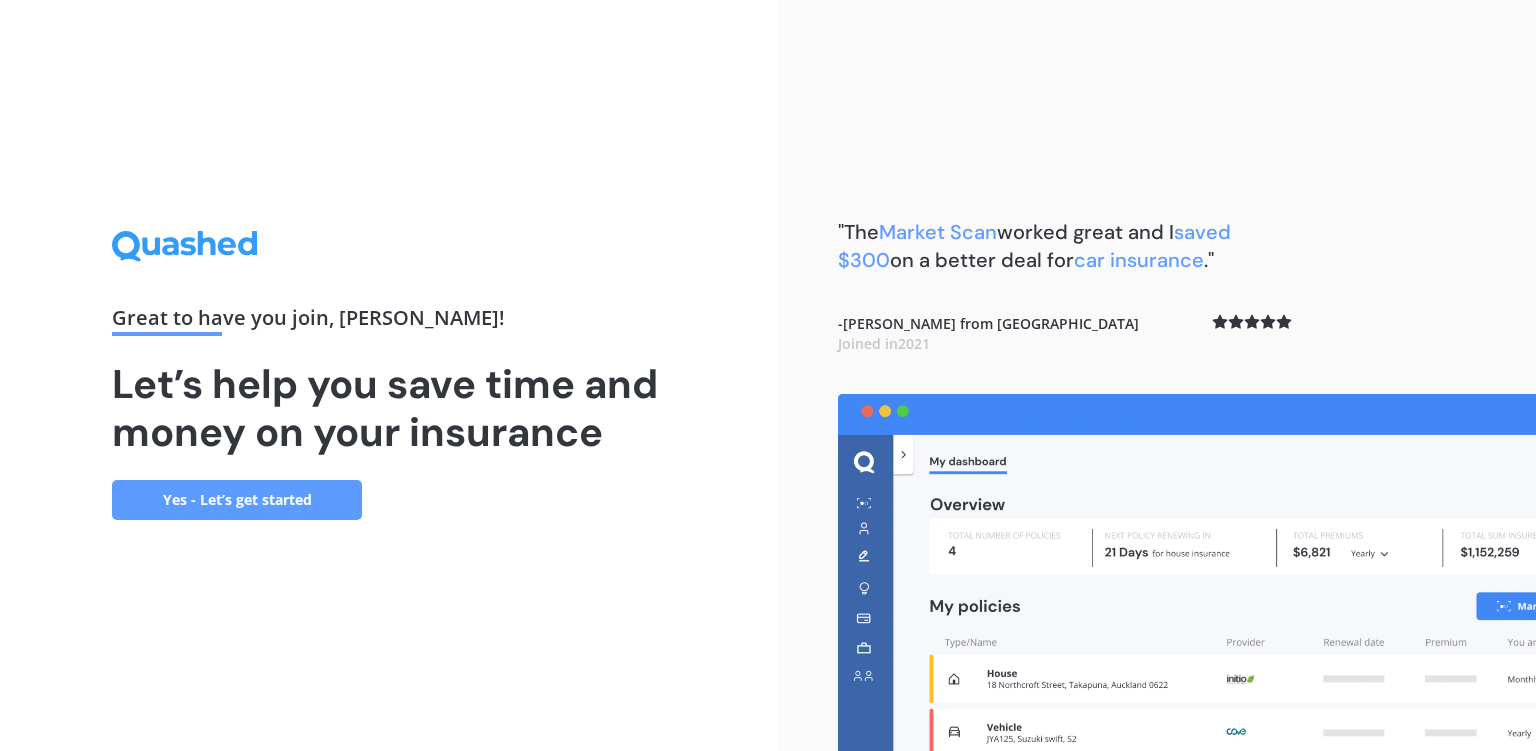 click on "Yes - Let’s get started" at bounding box center [237, 500] 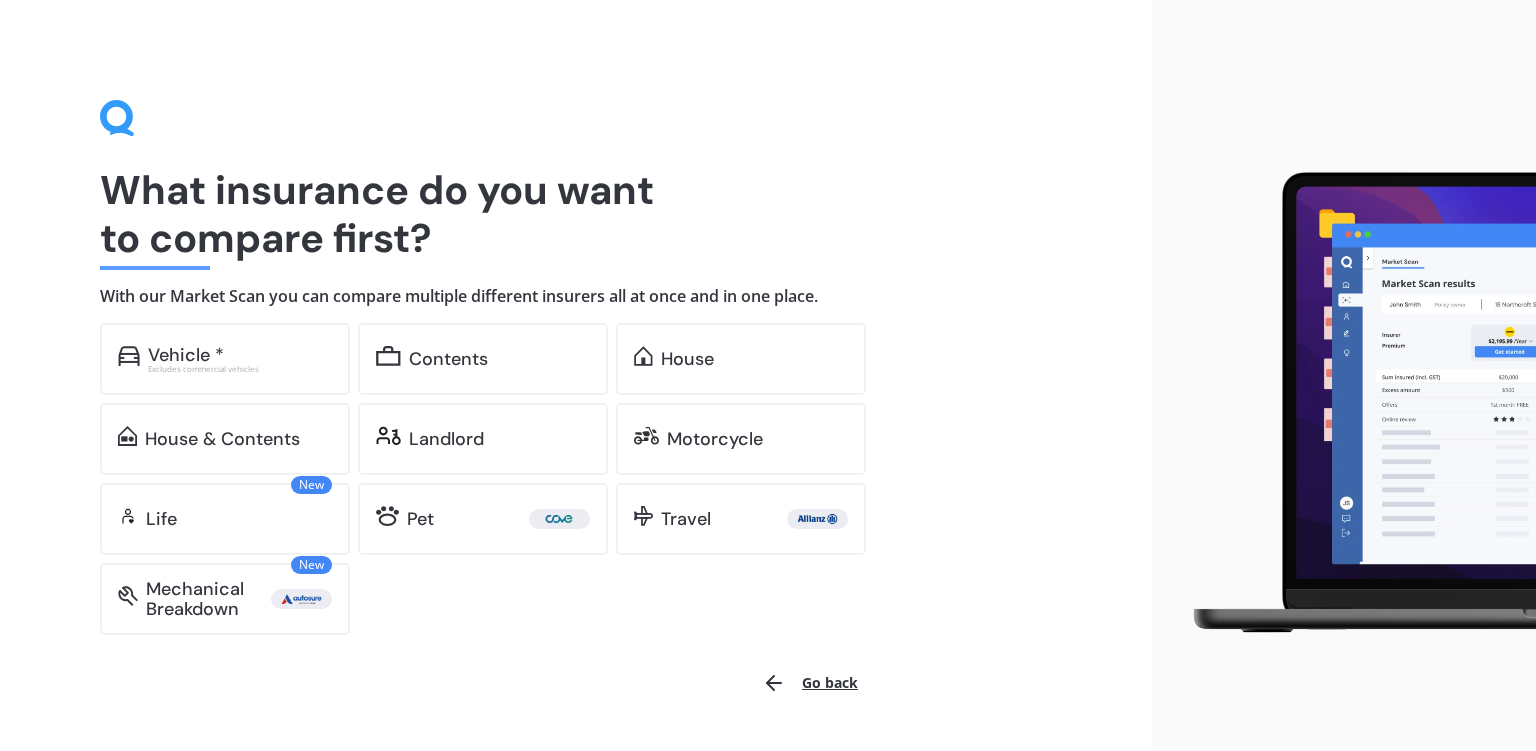 click on "Go back" at bounding box center (810, 683) 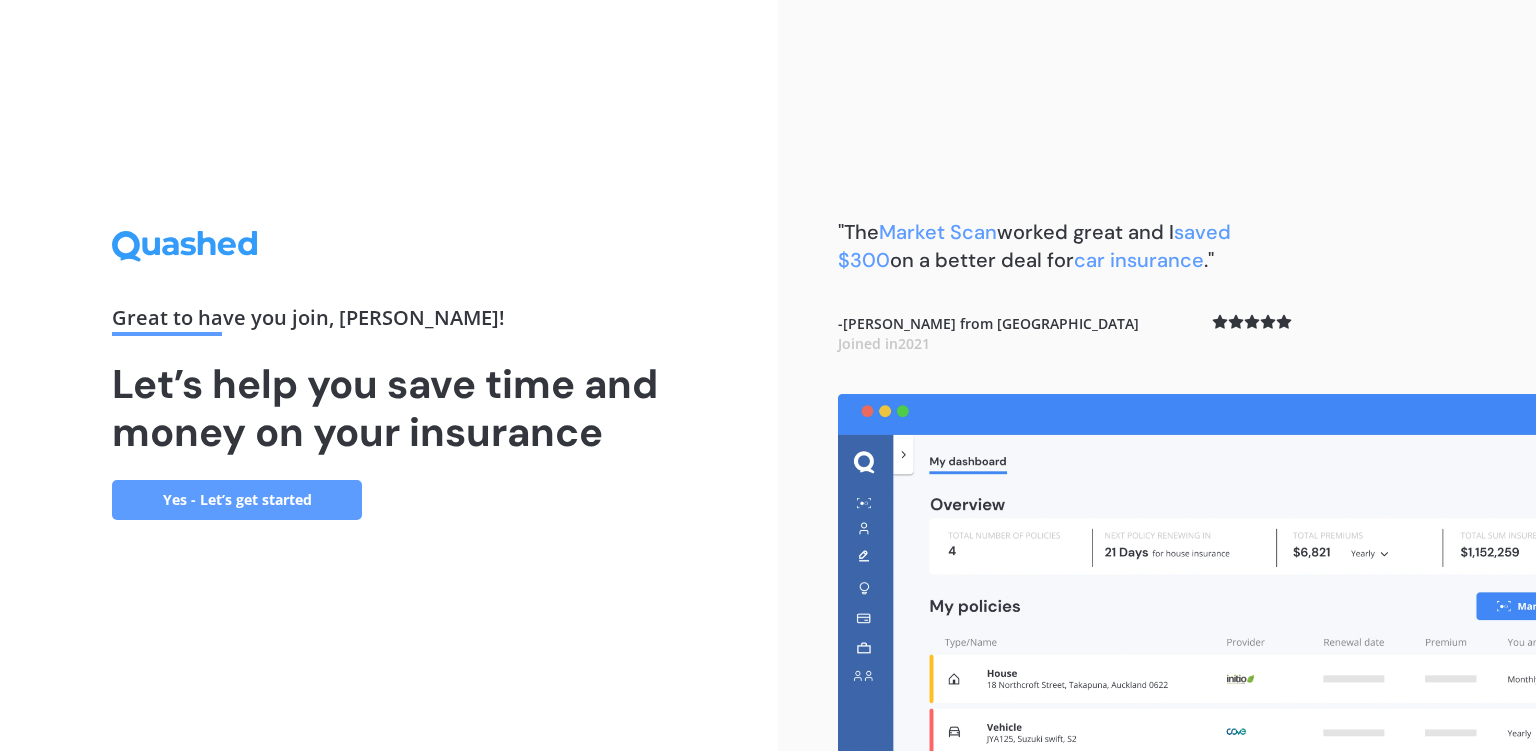 click 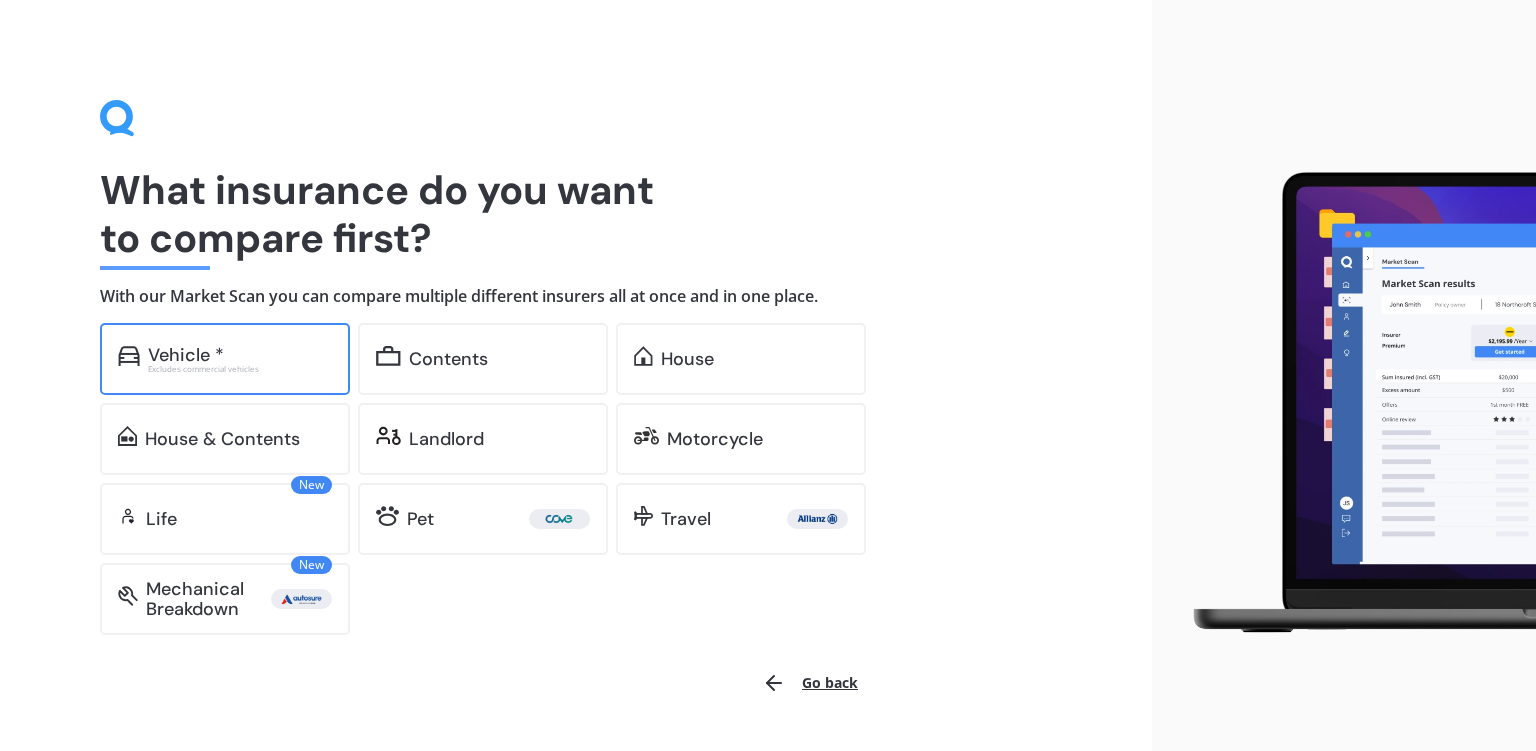 click on "Vehicle * Excludes commercial vehicles" at bounding box center [225, 359] 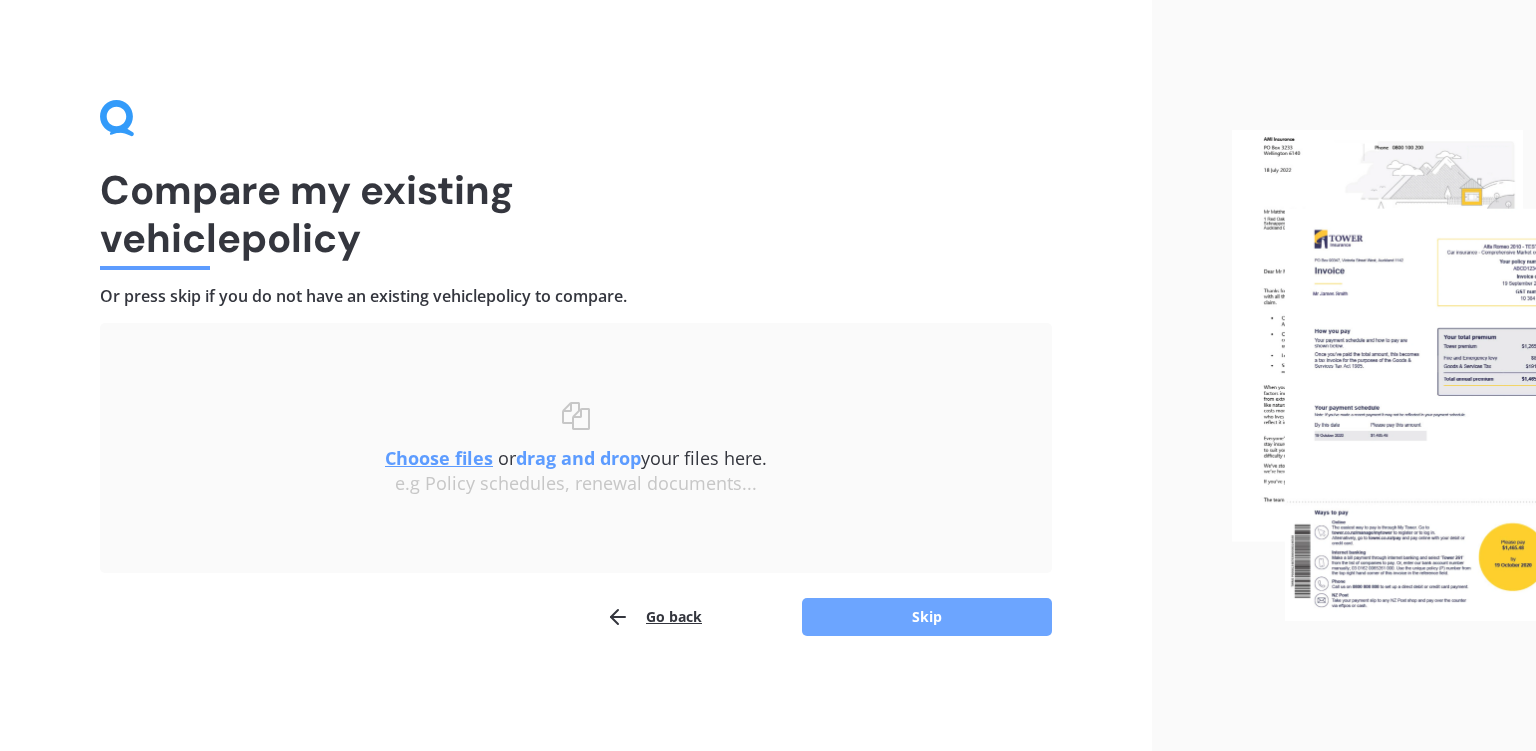 click on "Skip" at bounding box center (927, 617) 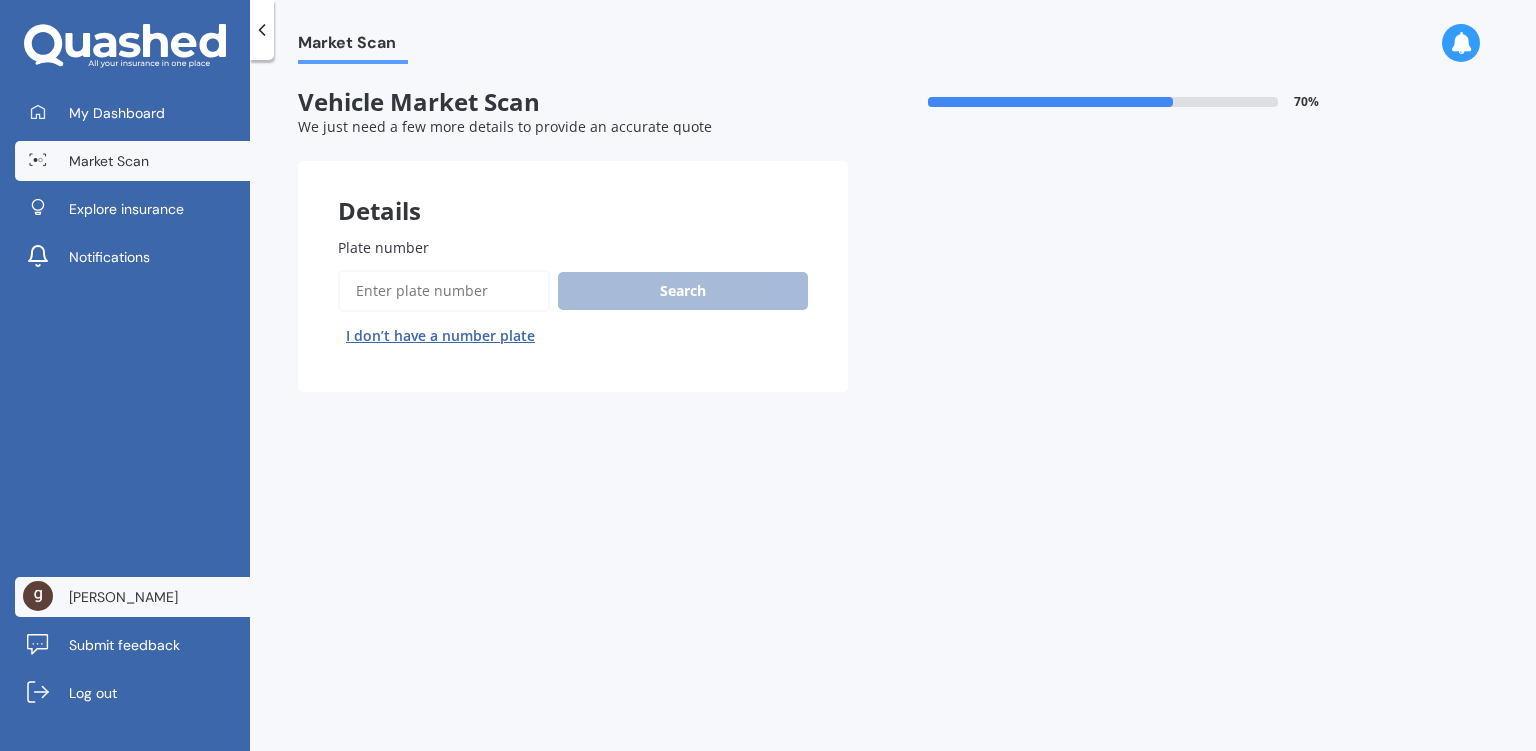 click on "giacomo podini" at bounding box center (123, 597) 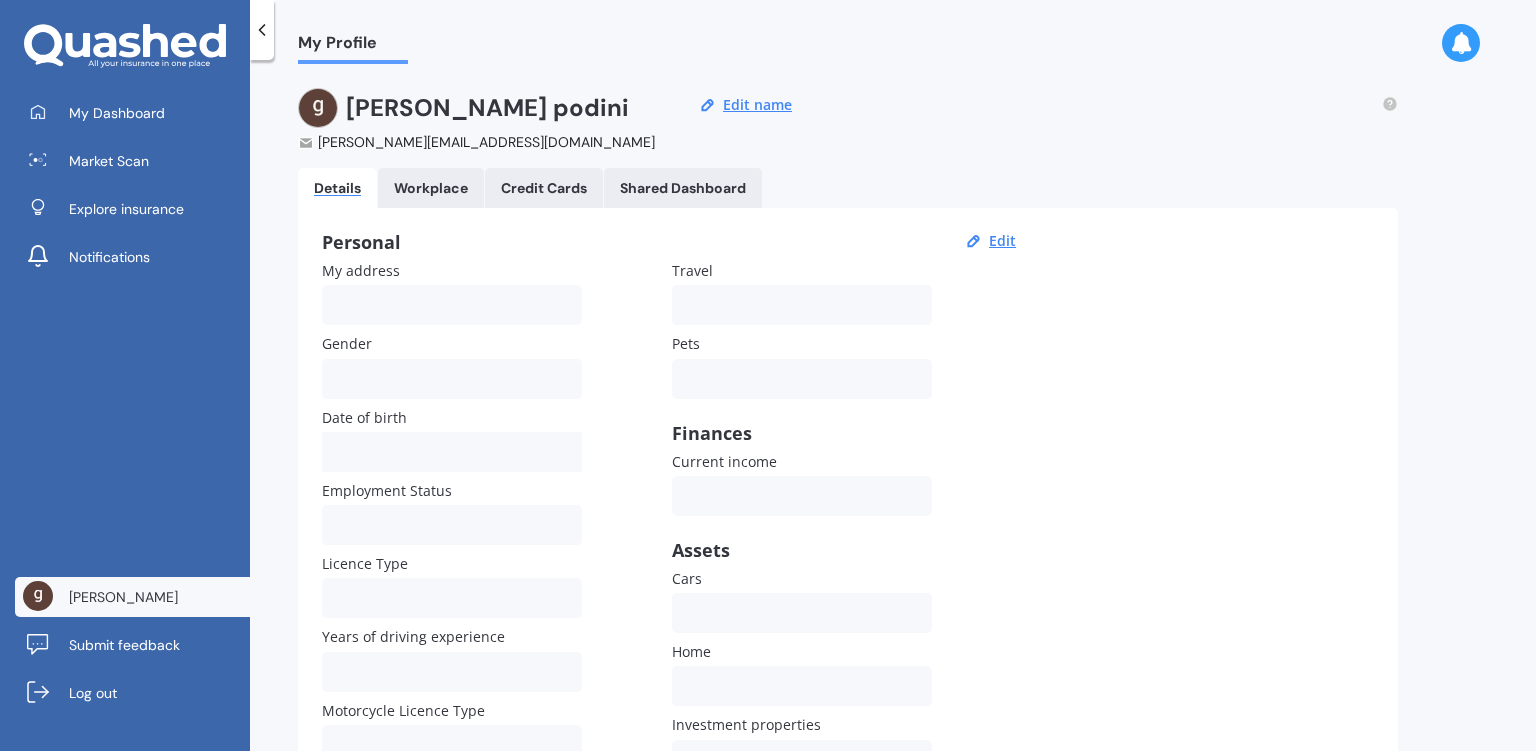 click on "Shared Dashboard" at bounding box center [683, 188] 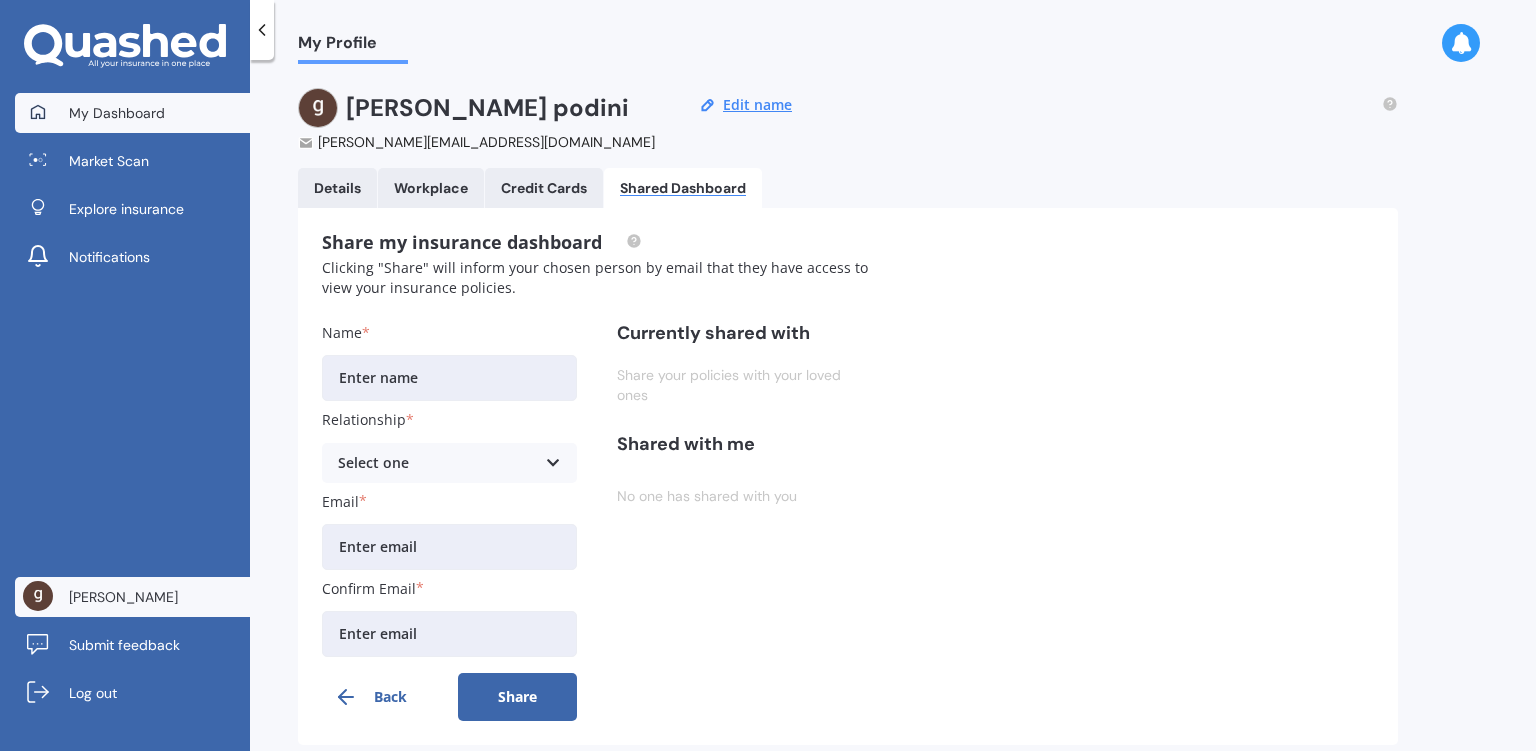 click on "My Dashboard" at bounding box center [132, 113] 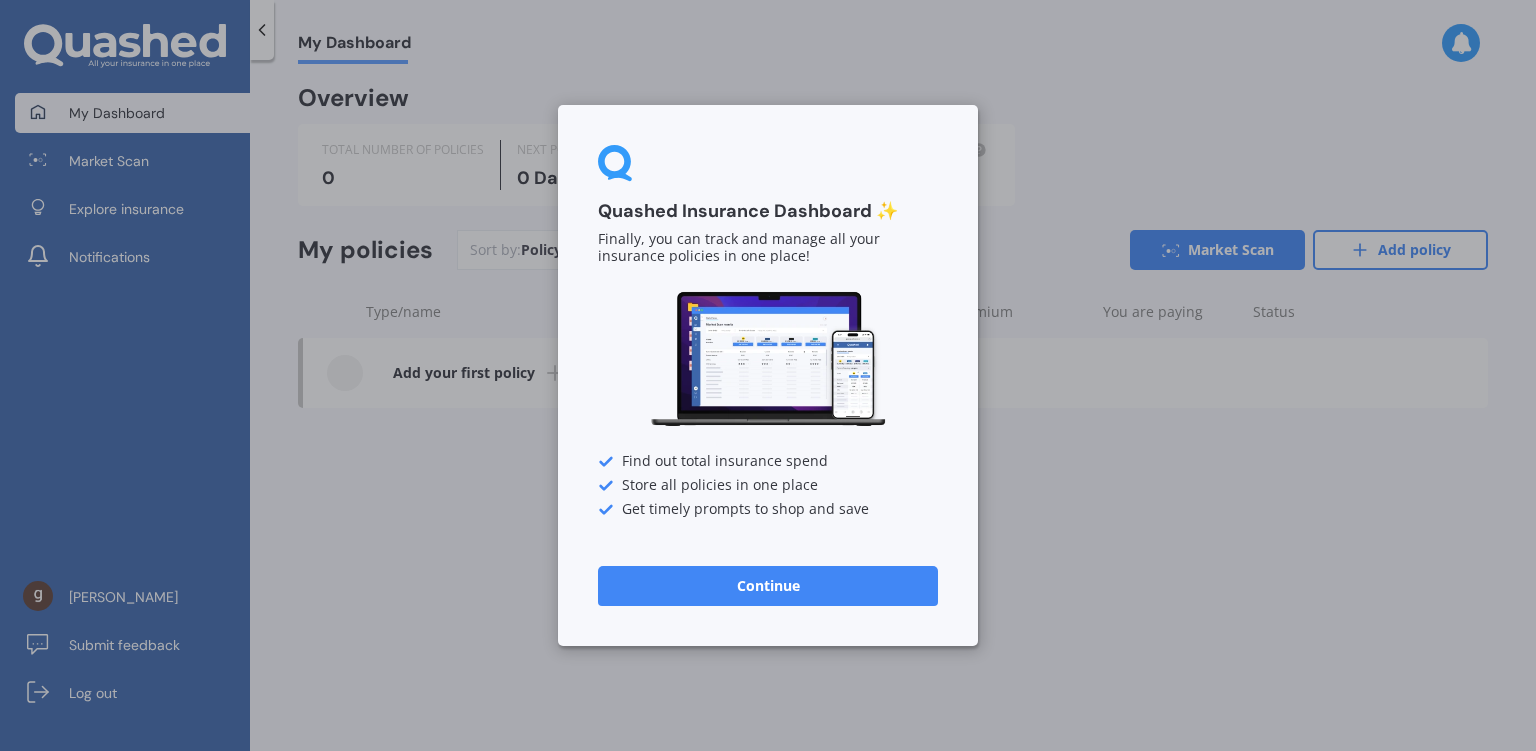 click on "Continue" at bounding box center (768, 586) 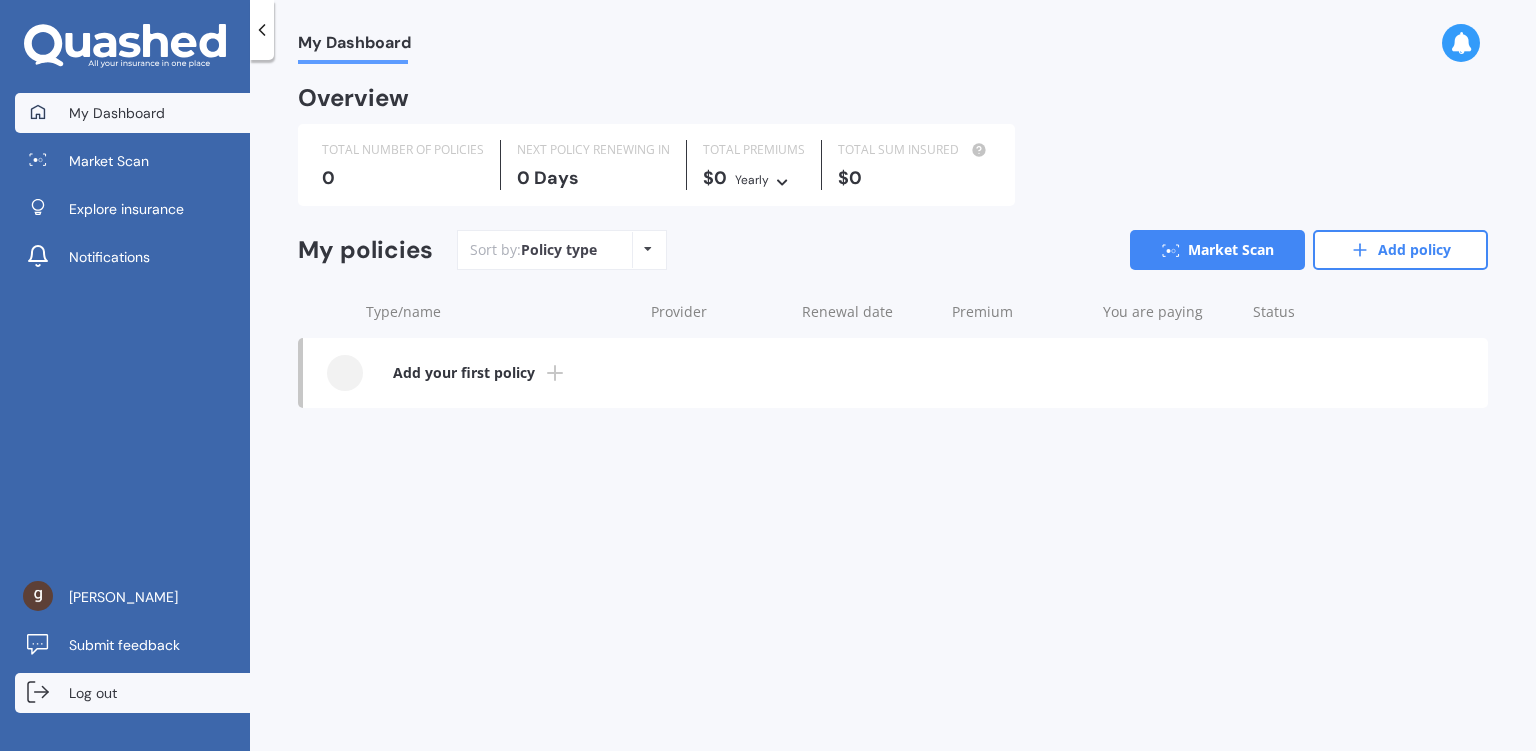 click on "Log out" at bounding box center [132, 693] 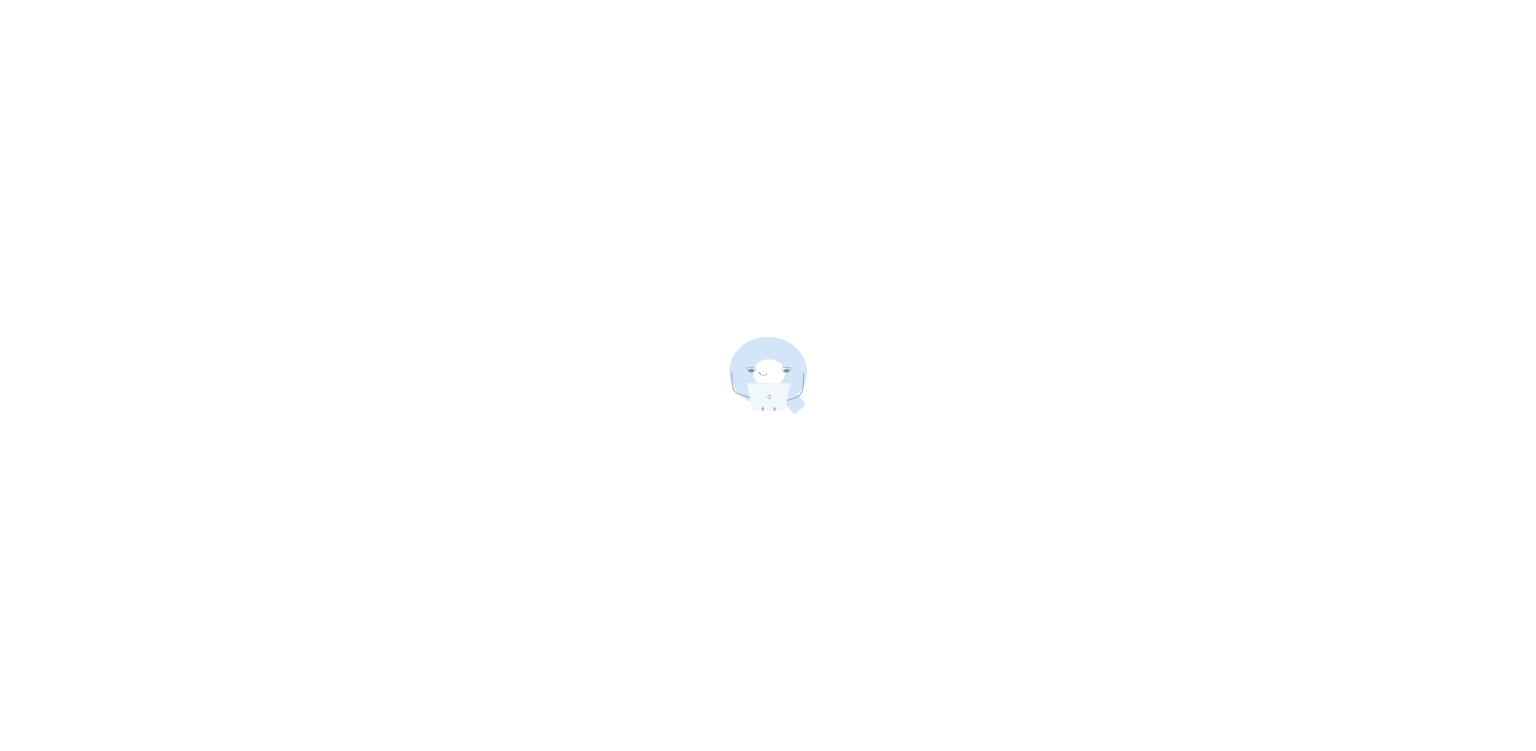 scroll, scrollTop: 0, scrollLeft: 0, axis: both 